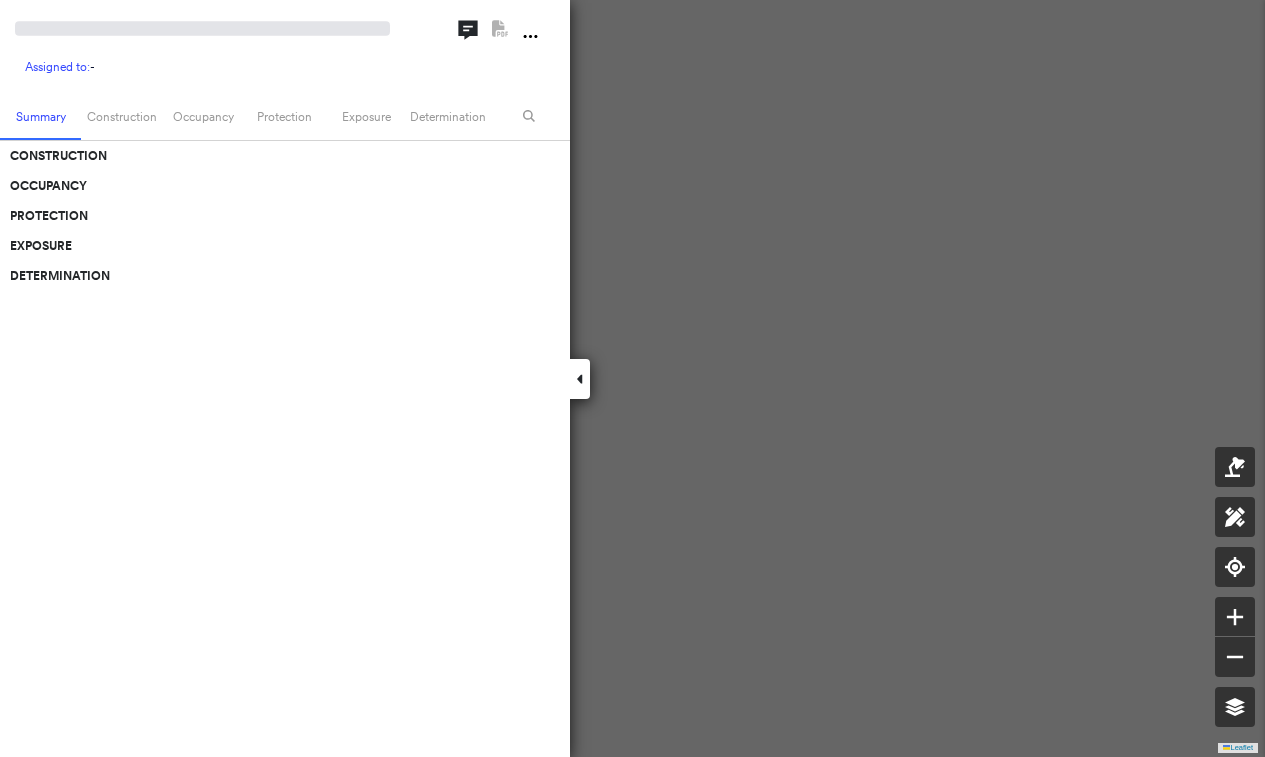 scroll, scrollTop: 0, scrollLeft: 0, axis: both 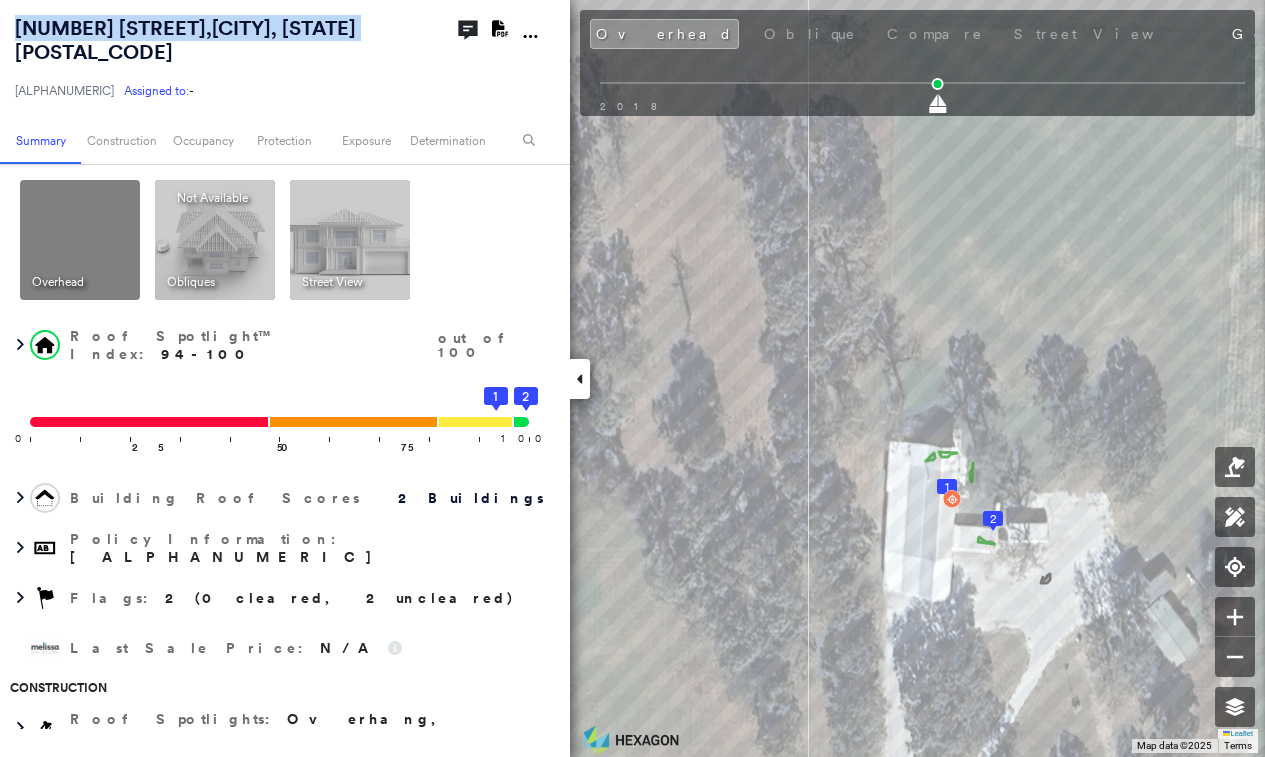 drag, startPoint x: 91, startPoint y: 59, endPoint x: 0, endPoint y: 15, distance: 101.07918 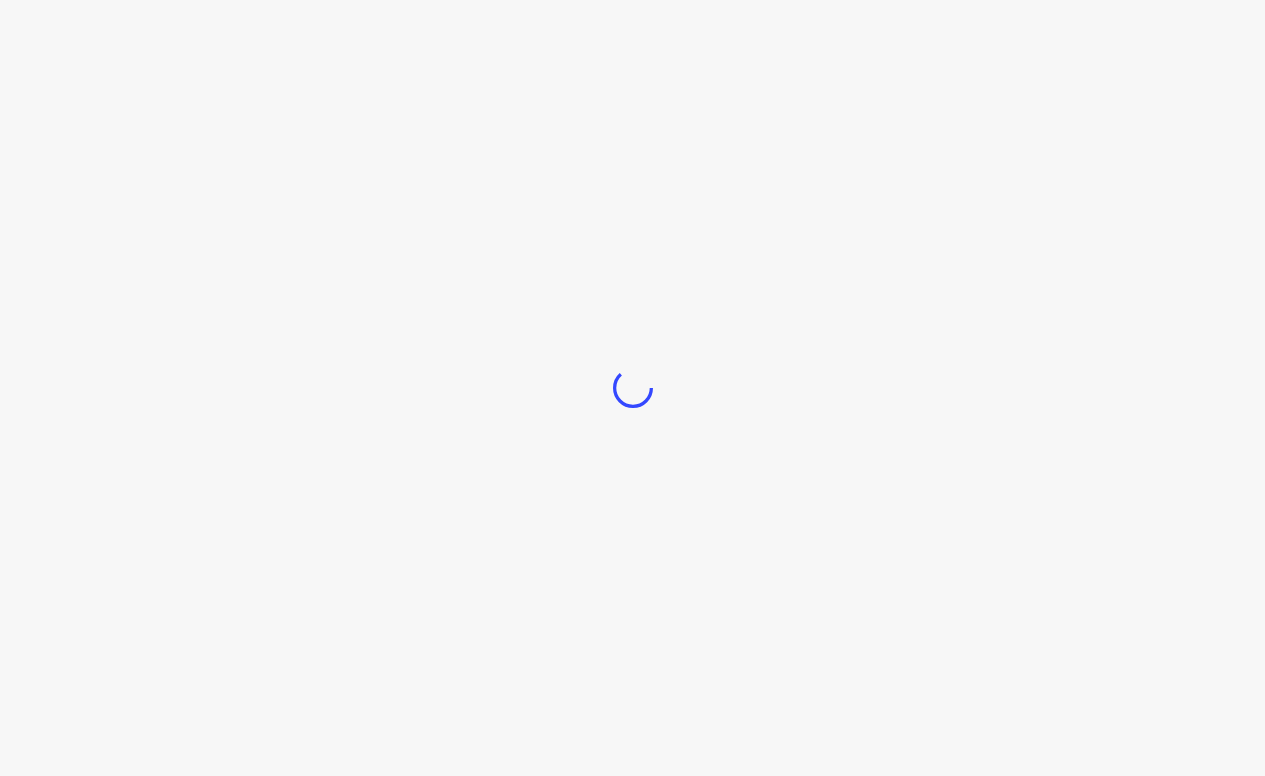scroll, scrollTop: 0, scrollLeft: 0, axis: both 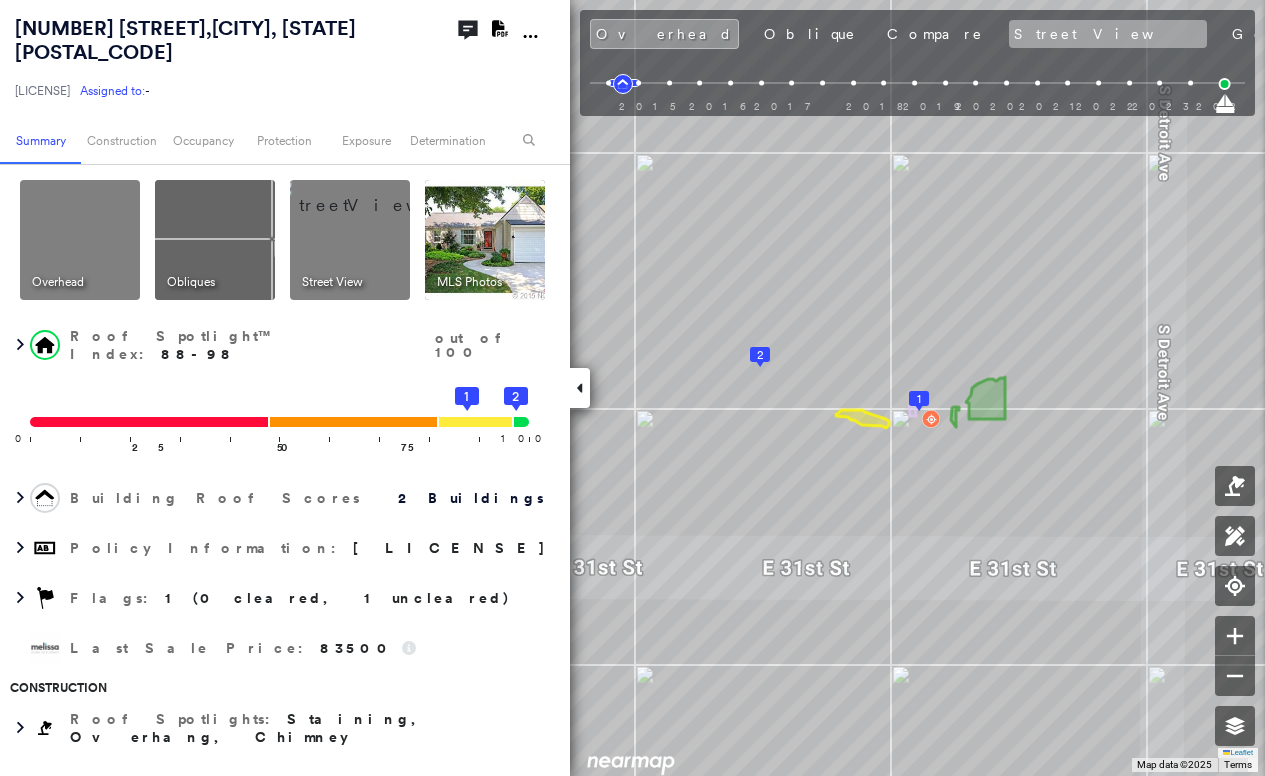 click on "Street View" at bounding box center (1108, 34) 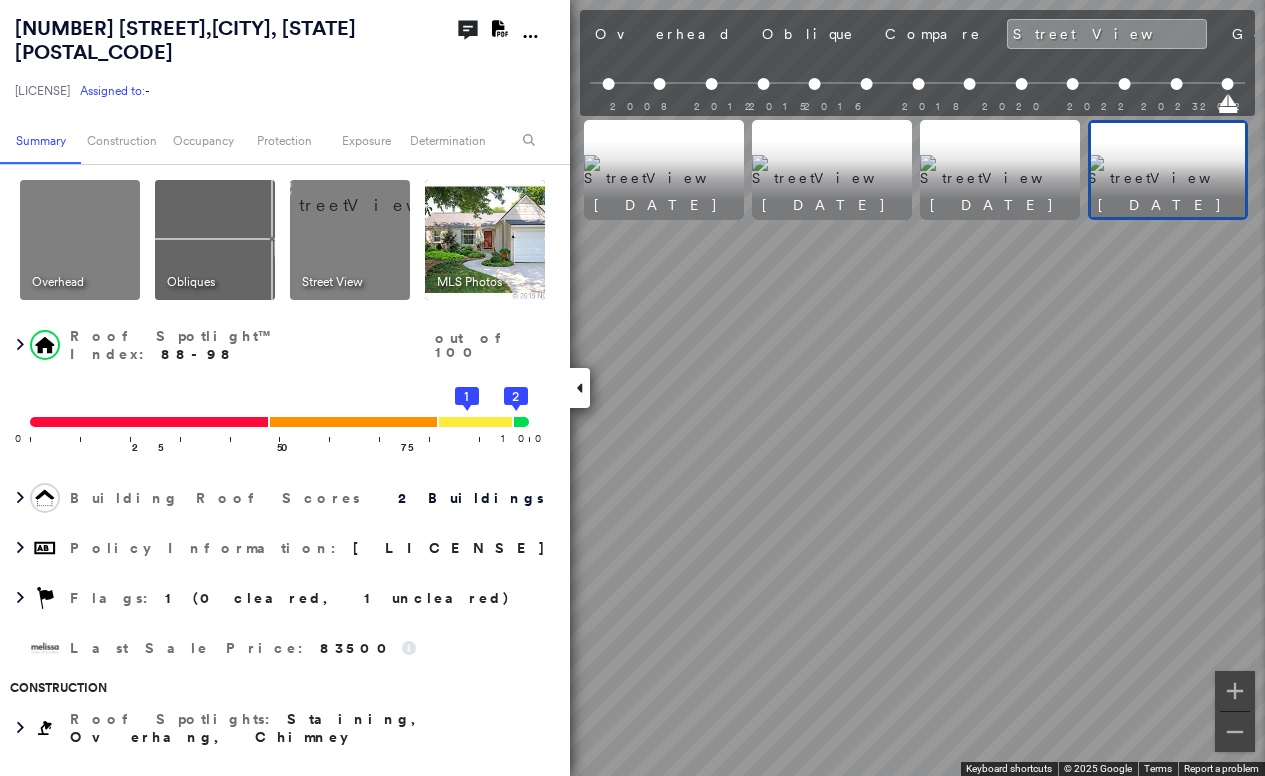 scroll, scrollTop: 0, scrollLeft: 1509, axis: horizontal 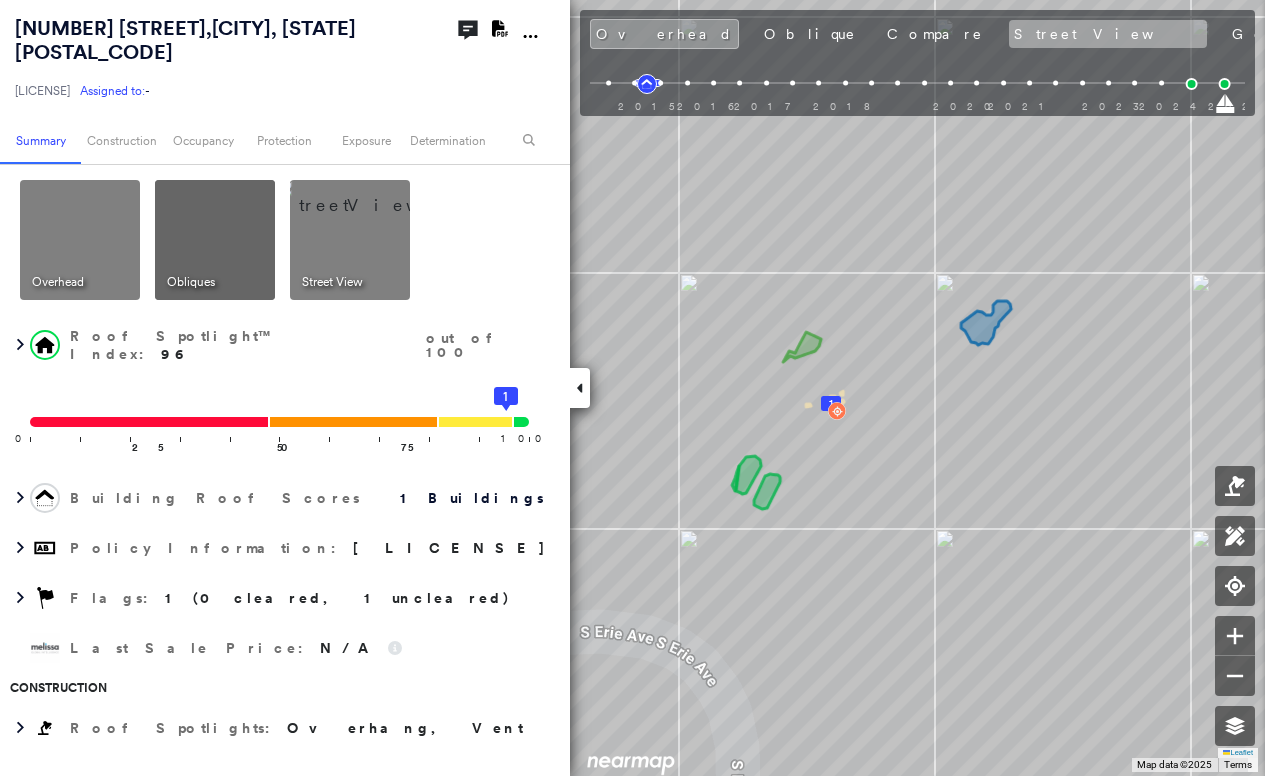 click on "Street View" at bounding box center (1108, 34) 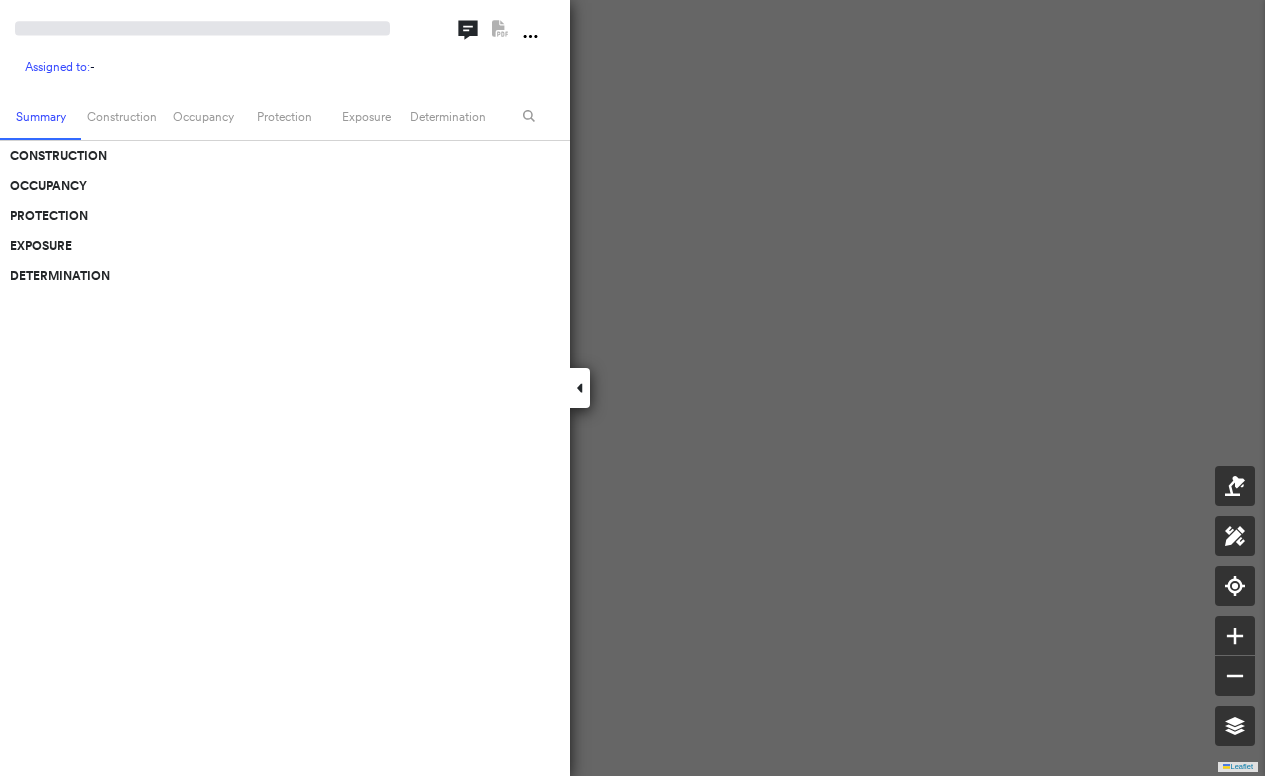 scroll, scrollTop: 0, scrollLeft: 0, axis: both 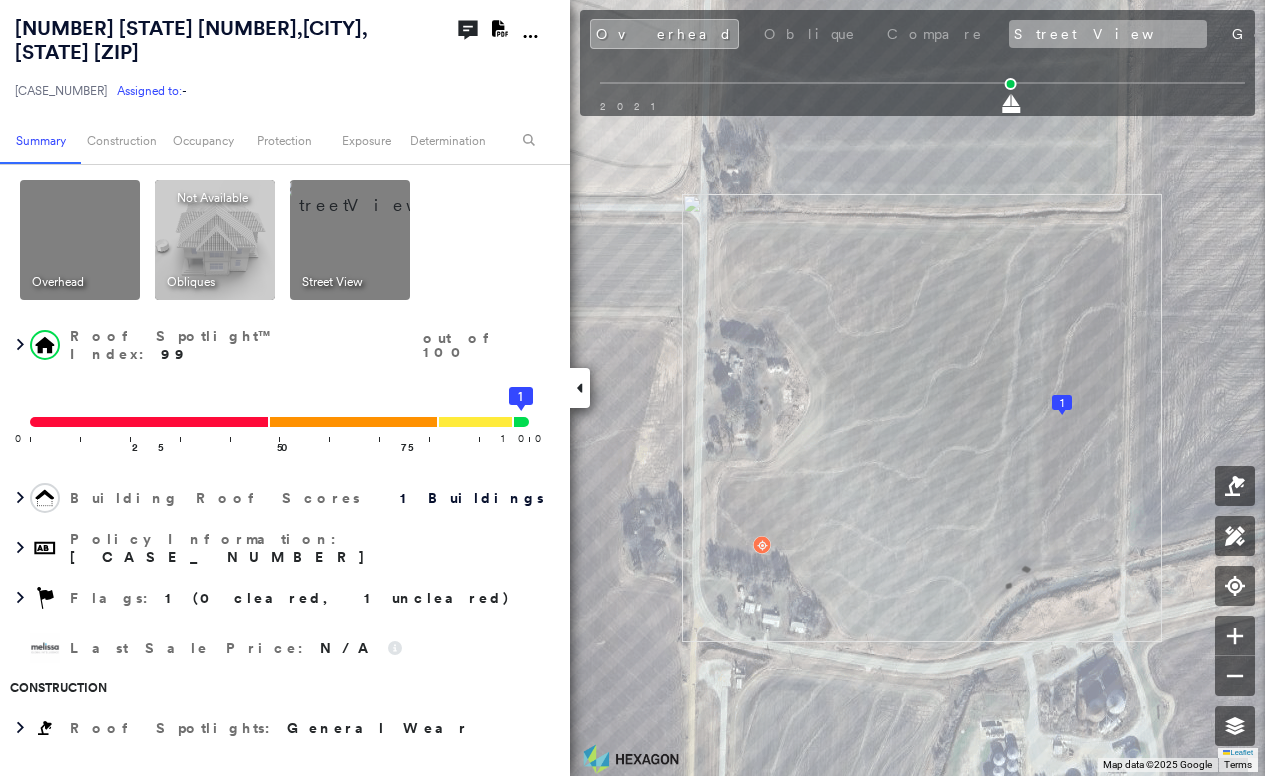 click on "Overhead Oblique Compare Street View Google Photos" at bounding box center [1005, 34] 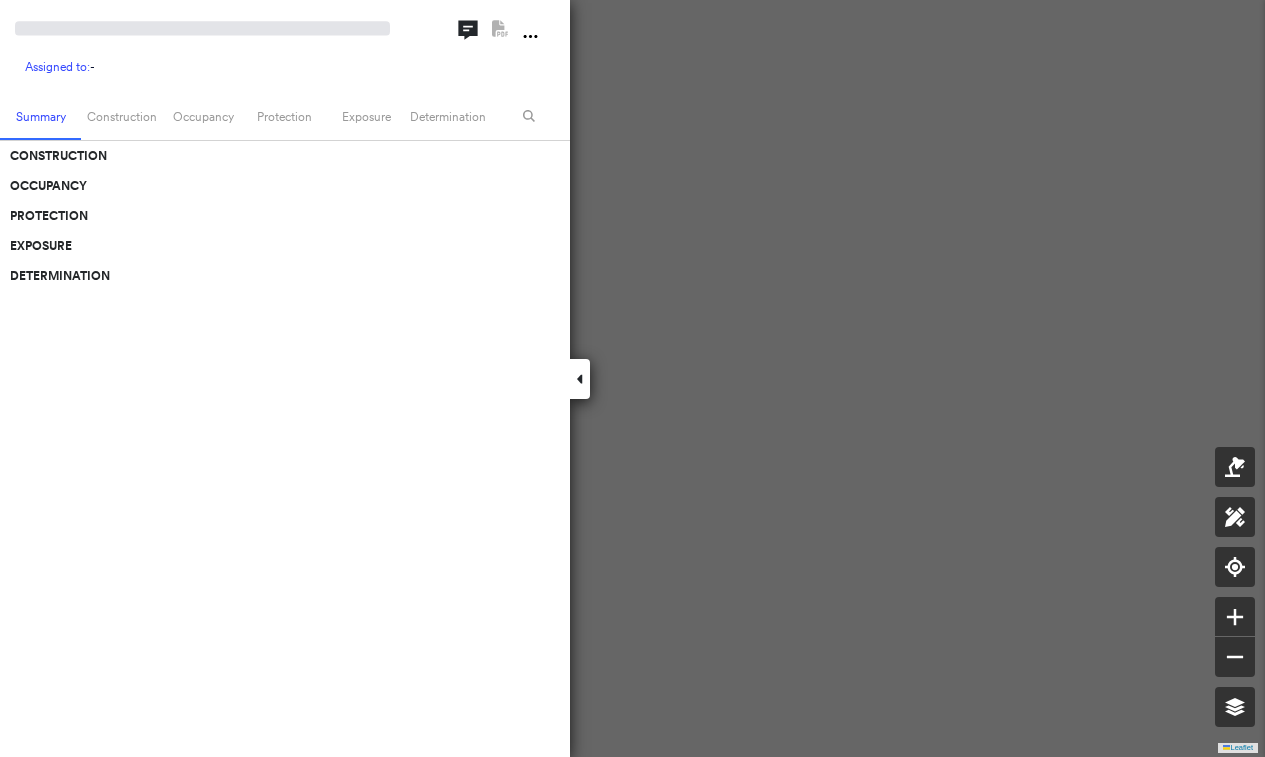 scroll, scrollTop: 0, scrollLeft: 0, axis: both 